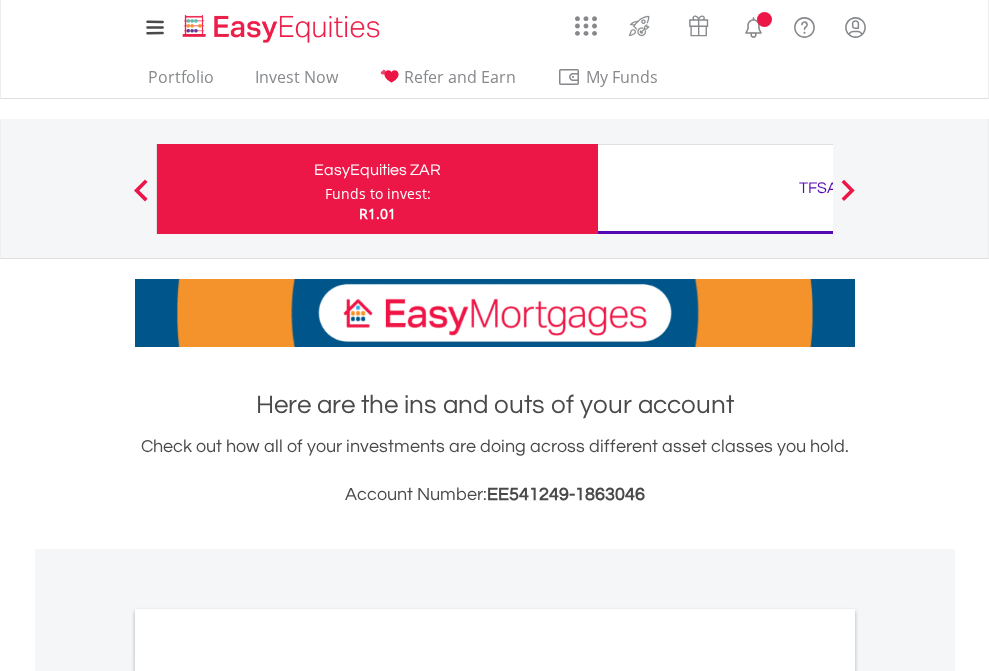 scroll, scrollTop: 0, scrollLeft: 0, axis: both 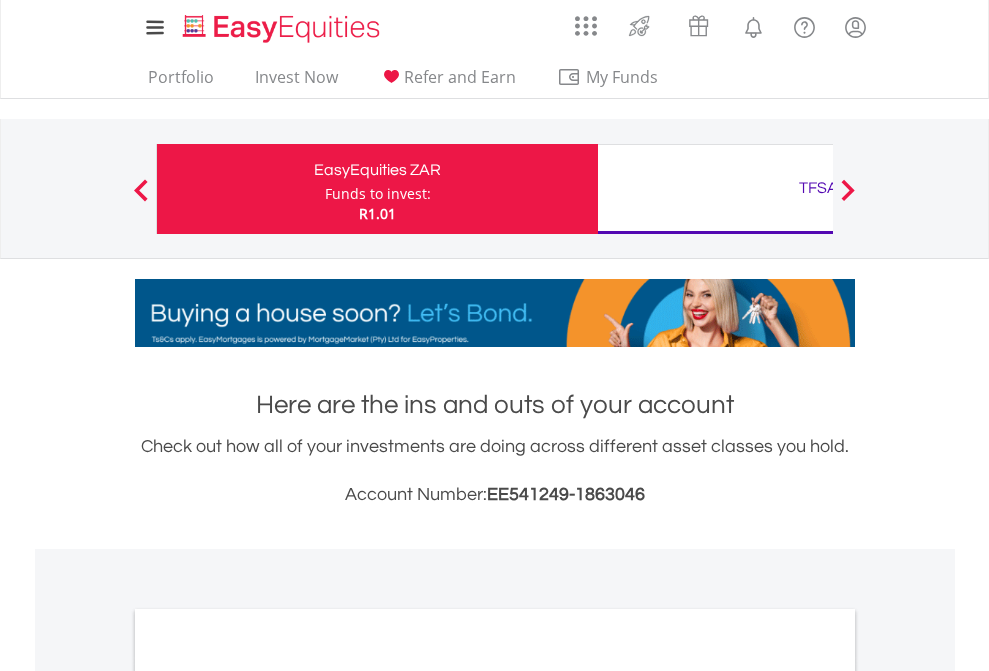 click on "Funds to invest:" at bounding box center (378, 194) 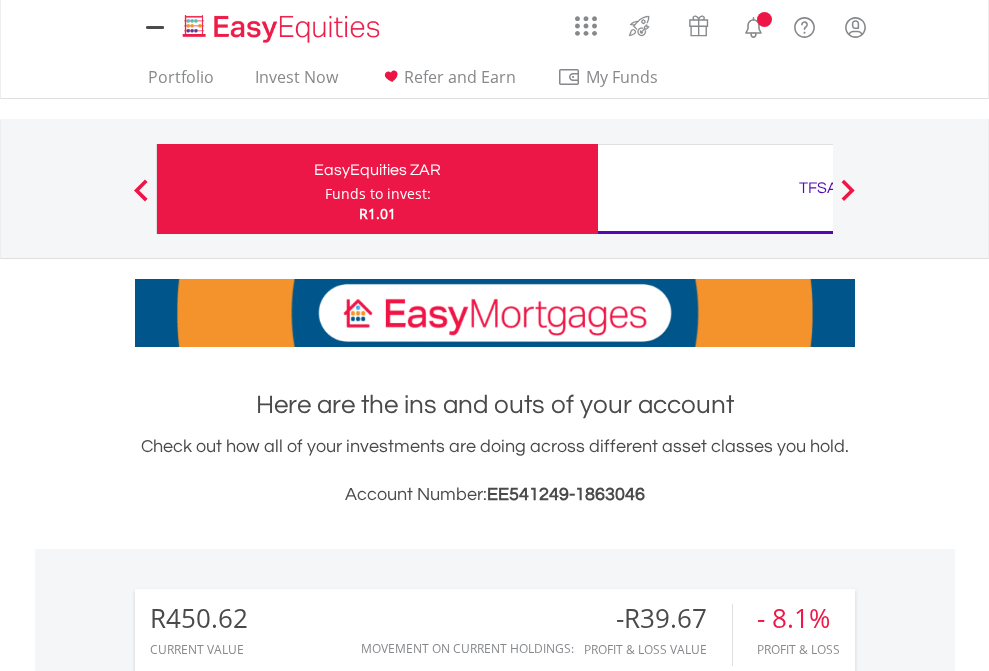 scroll, scrollTop: 0, scrollLeft: 0, axis: both 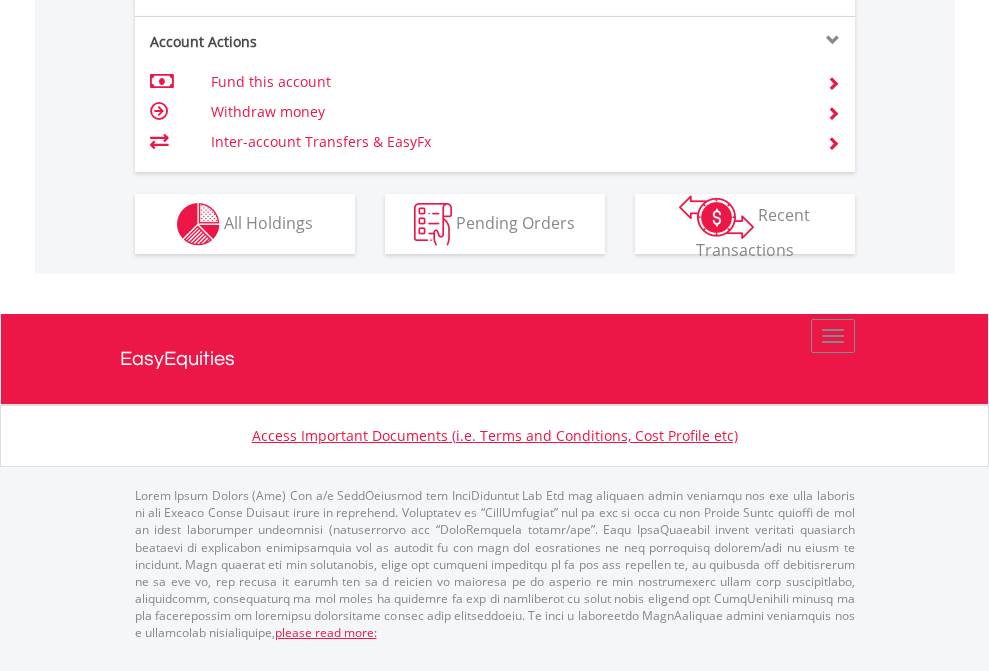 click on "Investment types" at bounding box center [706, -337] 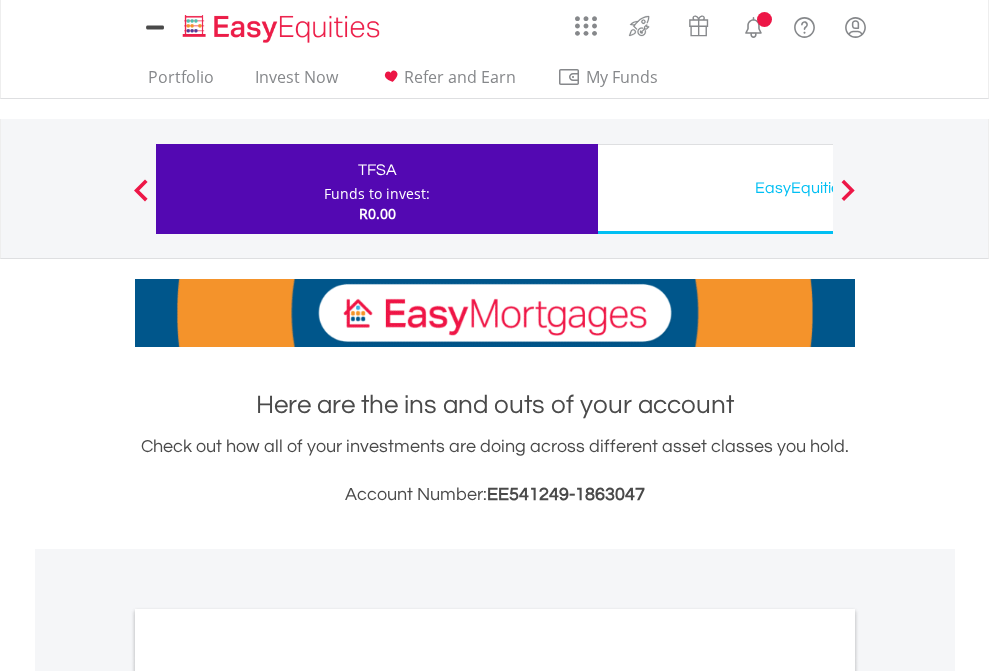 scroll, scrollTop: 0, scrollLeft: 0, axis: both 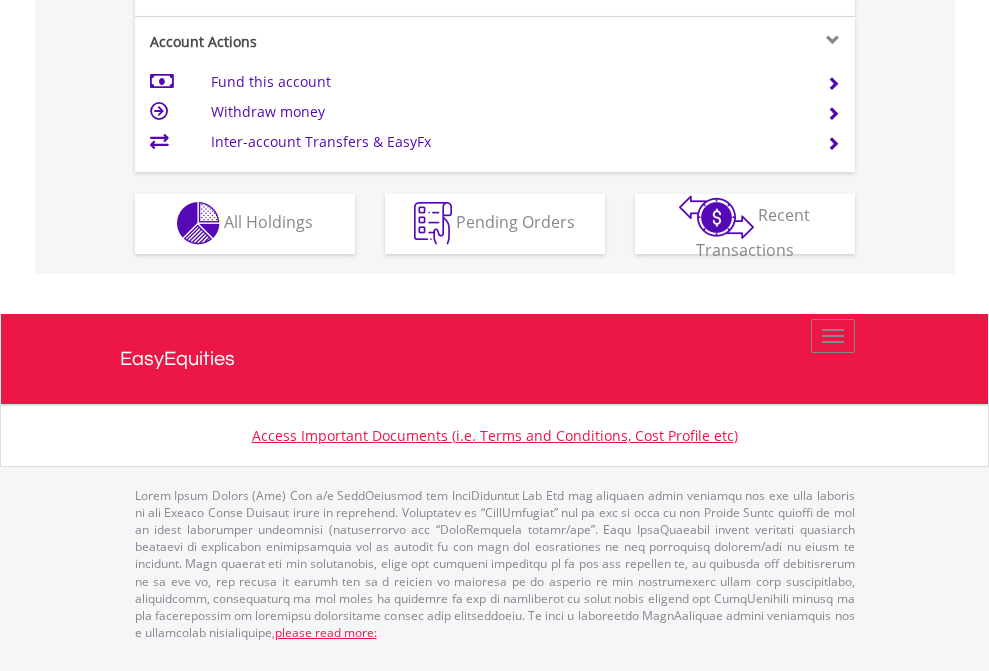click on "Investment types" at bounding box center [706, -353] 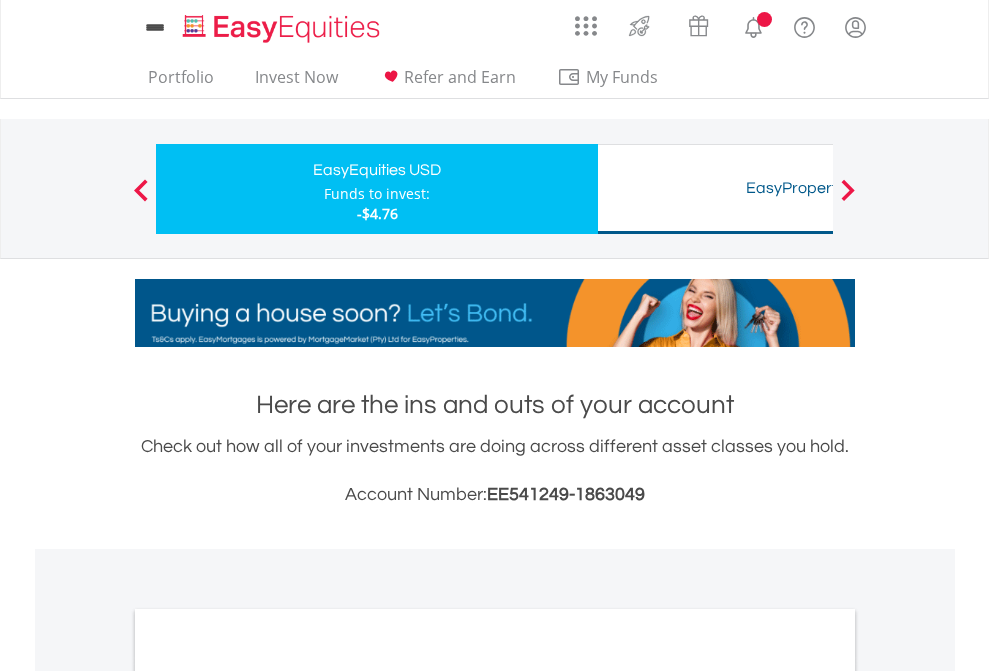 scroll, scrollTop: 0, scrollLeft: 0, axis: both 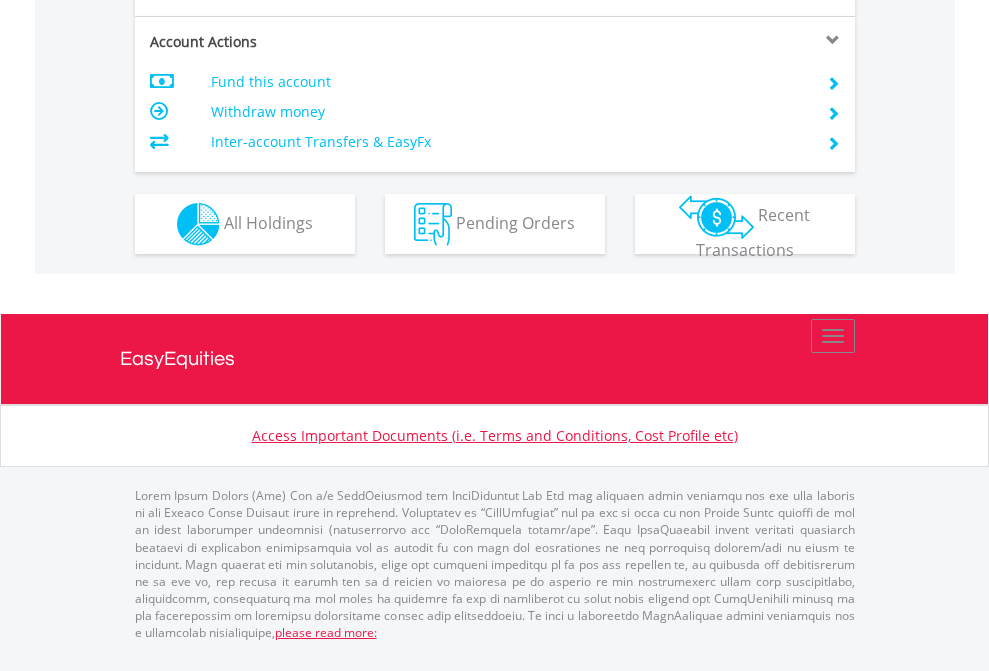 click on "Investment types" at bounding box center [706, -337] 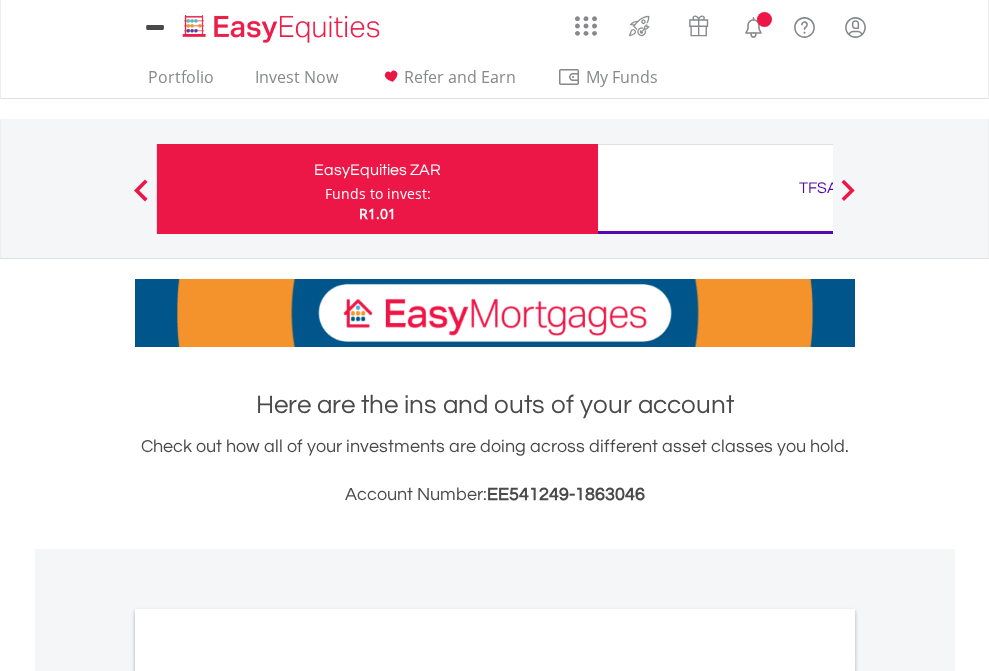 scroll, scrollTop: 0, scrollLeft: 0, axis: both 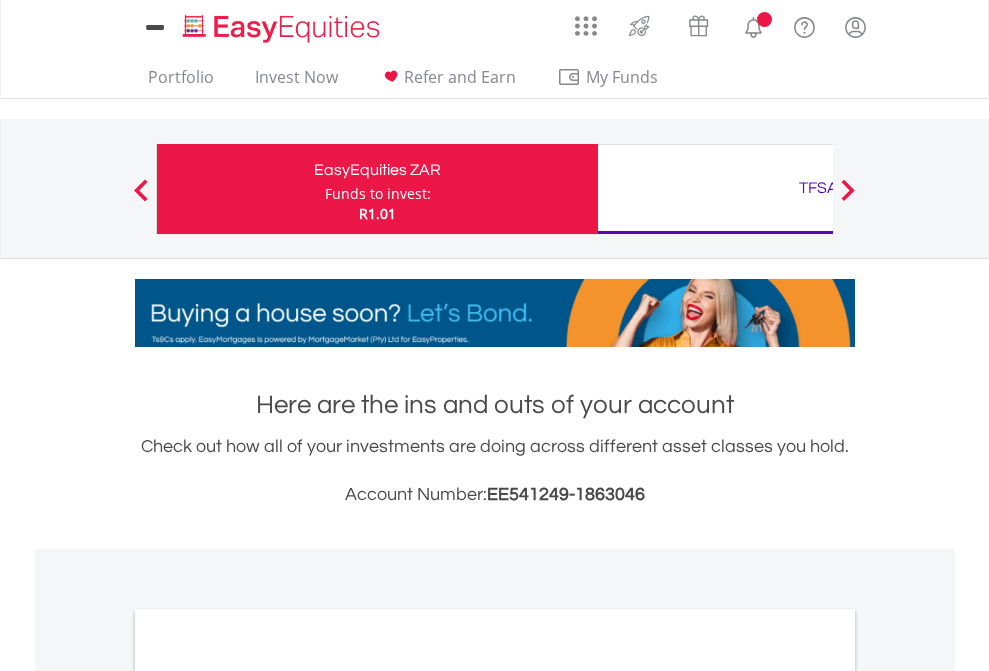 click on "All Holdings" at bounding box center [268, 1096] 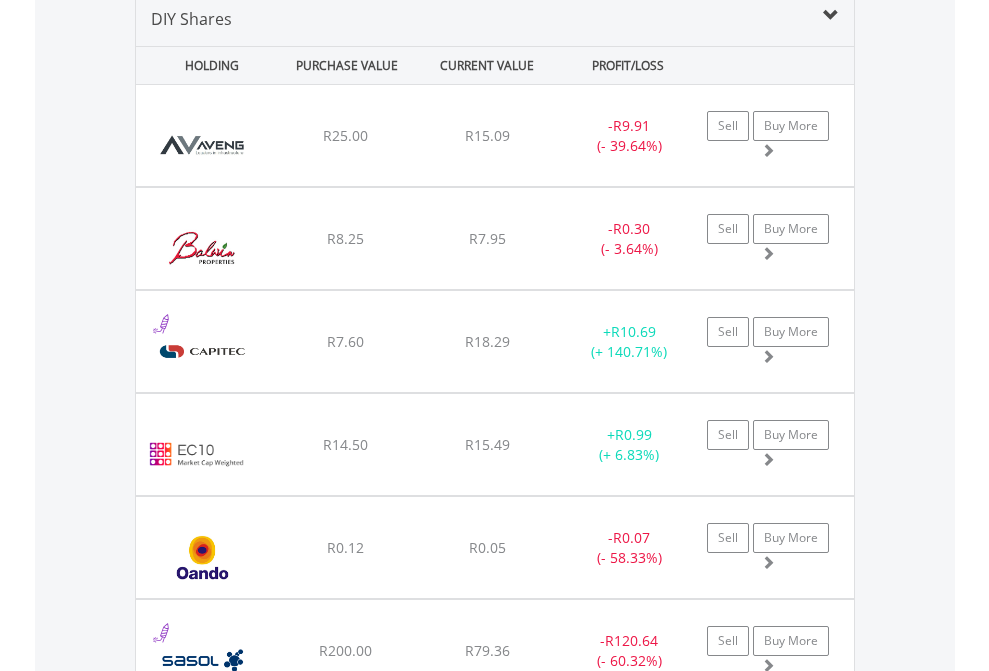 scroll, scrollTop: 1933, scrollLeft: 0, axis: vertical 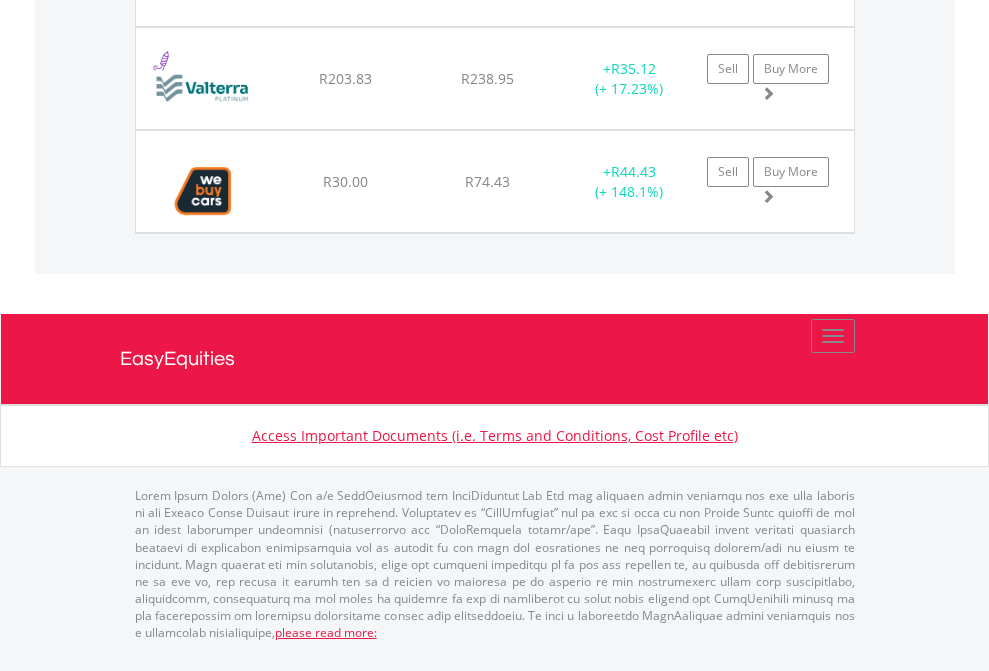 click on "TFSA" at bounding box center (818, -1689) 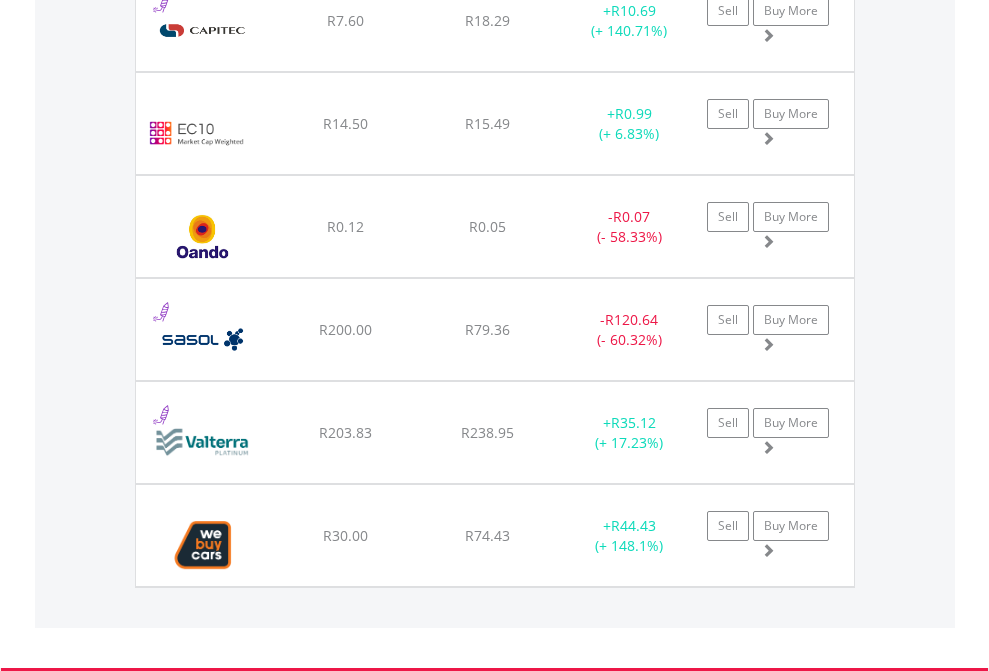 scroll, scrollTop: 144, scrollLeft: 0, axis: vertical 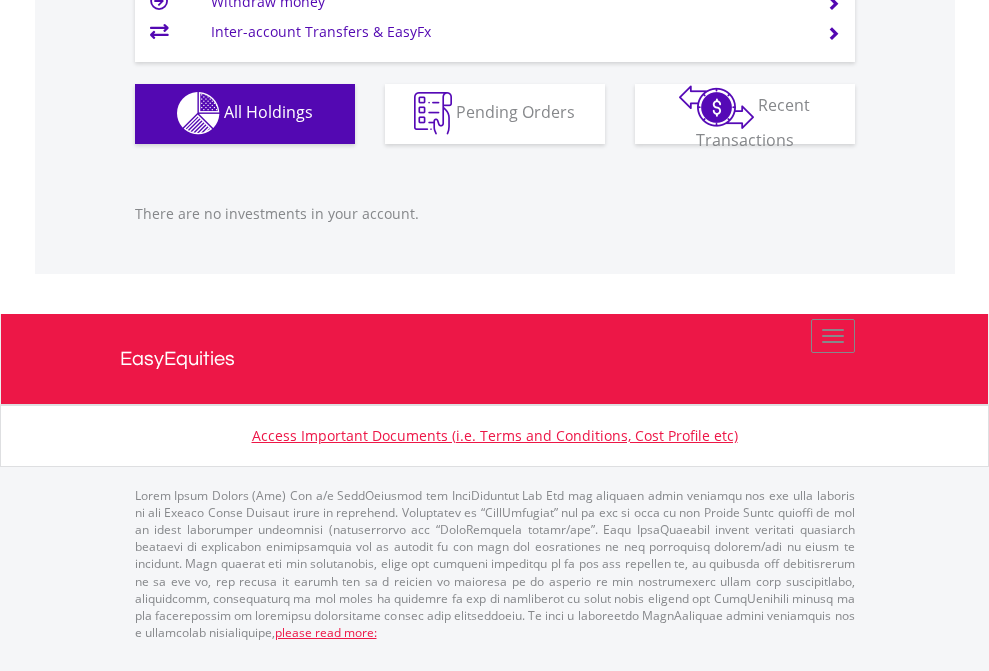click on "EasyEquities USD" at bounding box center (818, -1142) 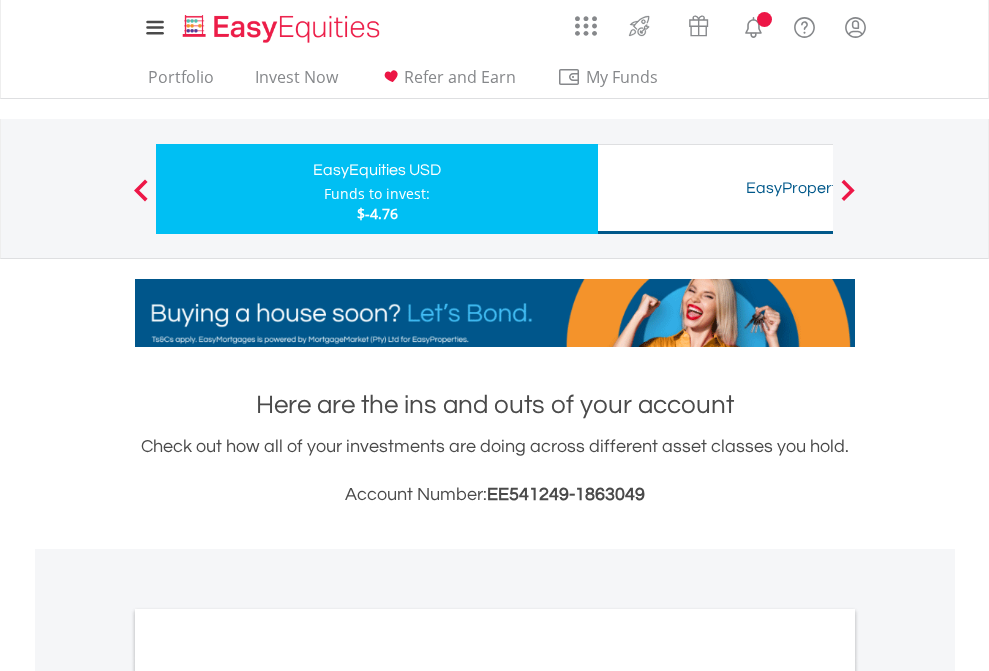 scroll, scrollTop: 0, scrollLeft: 0, axis: both 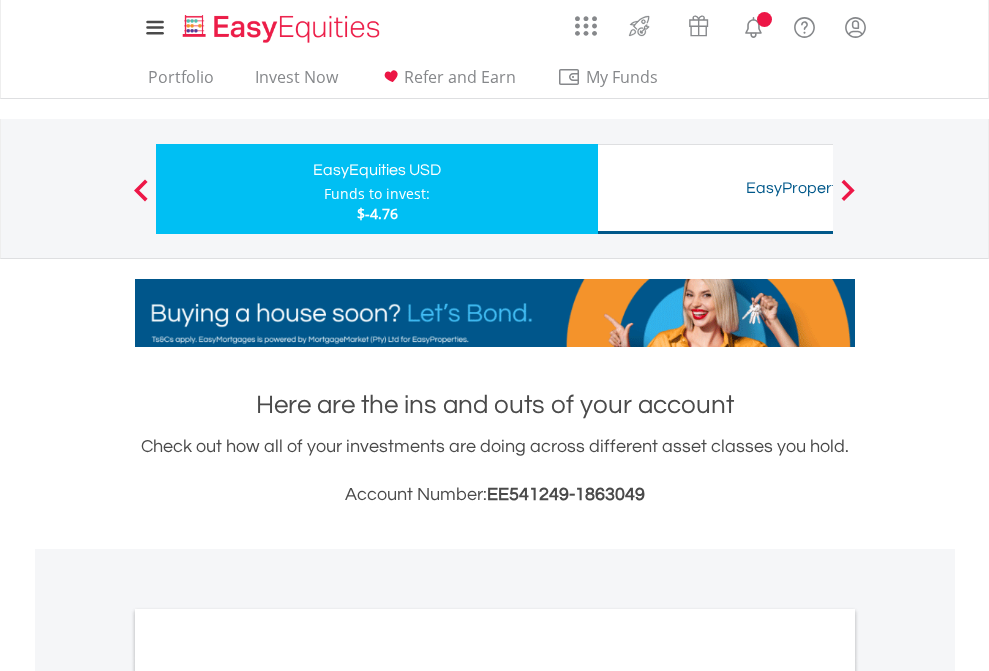 click on "All Holdings" at bounding box center [268, 1096] 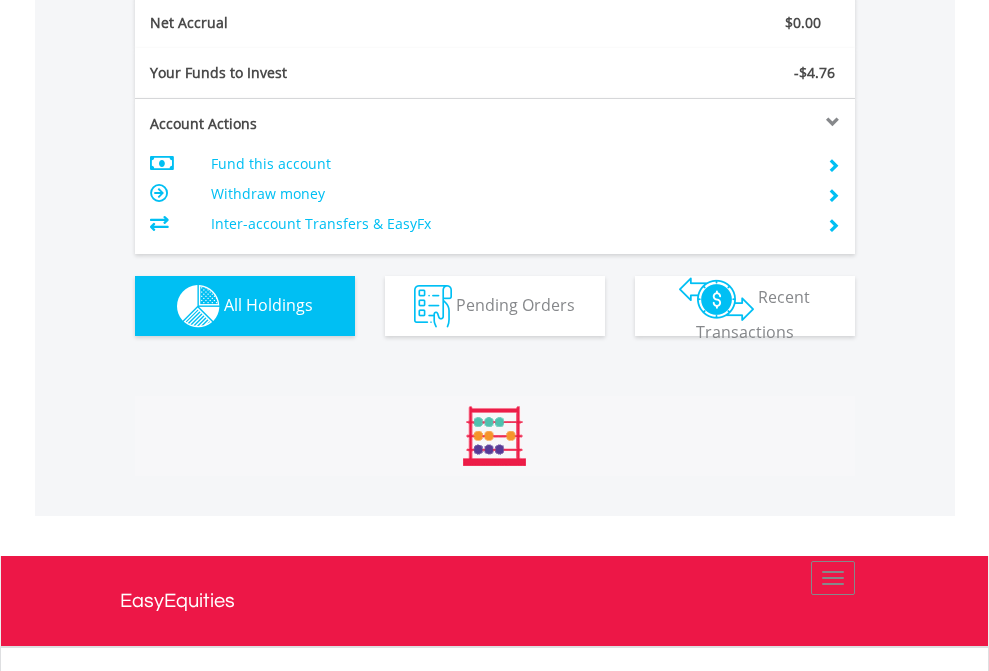 scroll, scrollTop: 999808, scrollLeft: 999687, axis: both 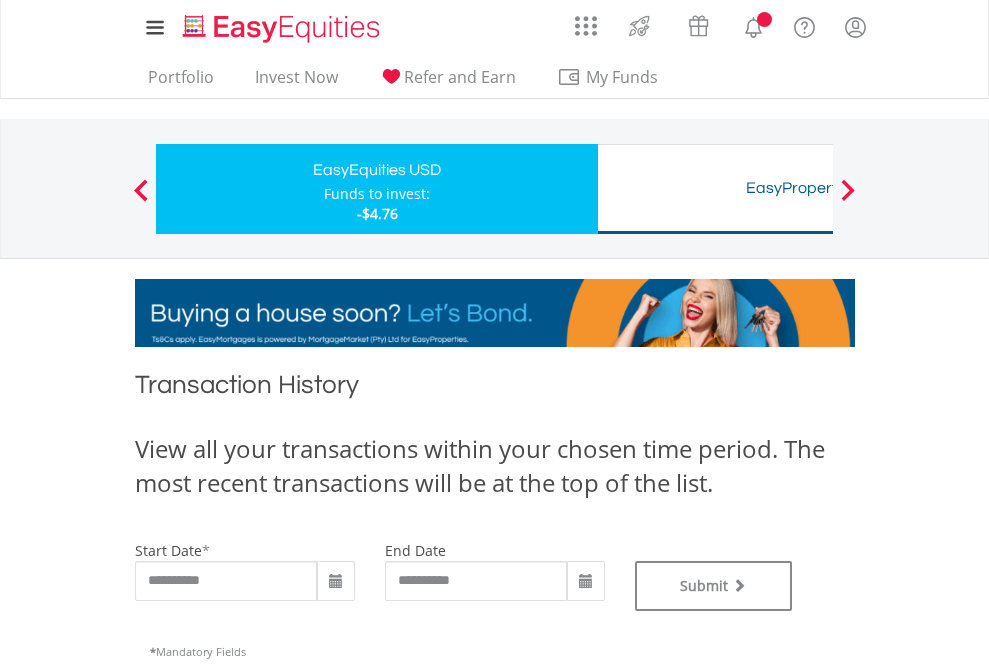 type on "**********" 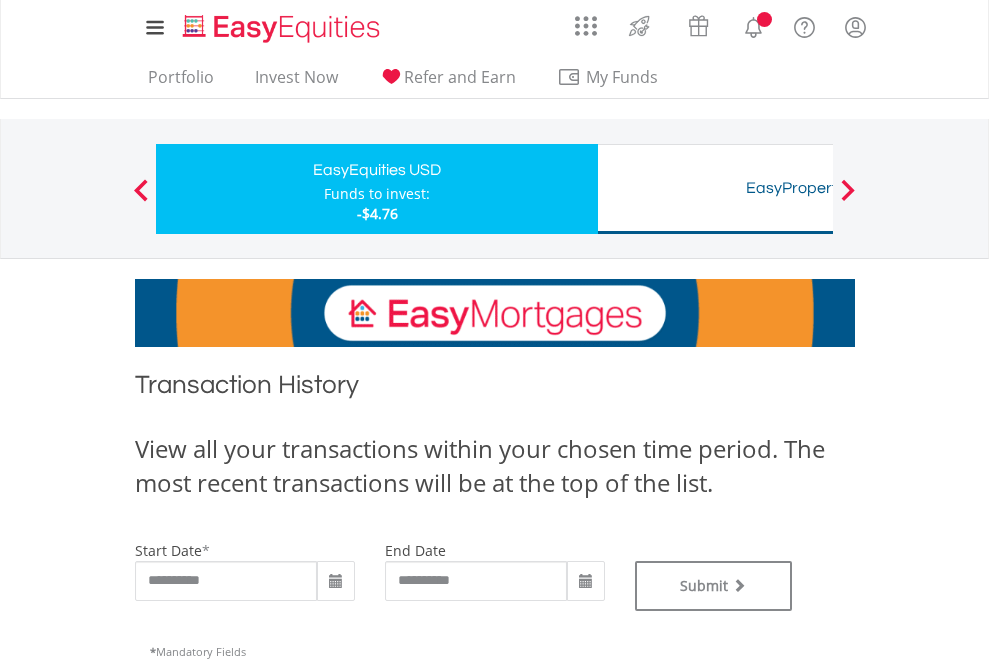 type on "**********" 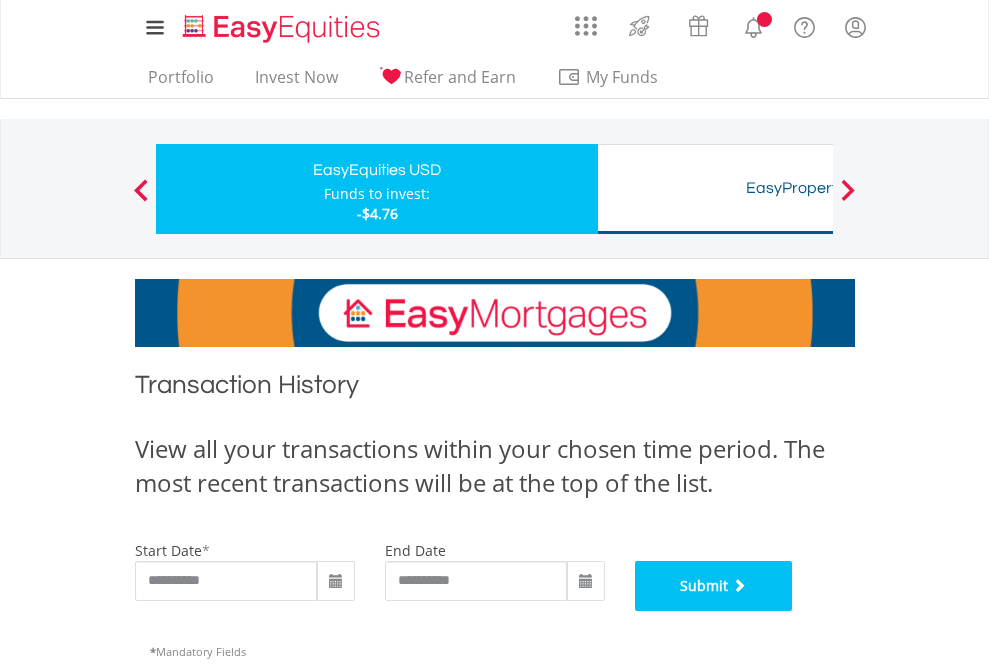 click on "Submit" at bounding box center (714, 586) 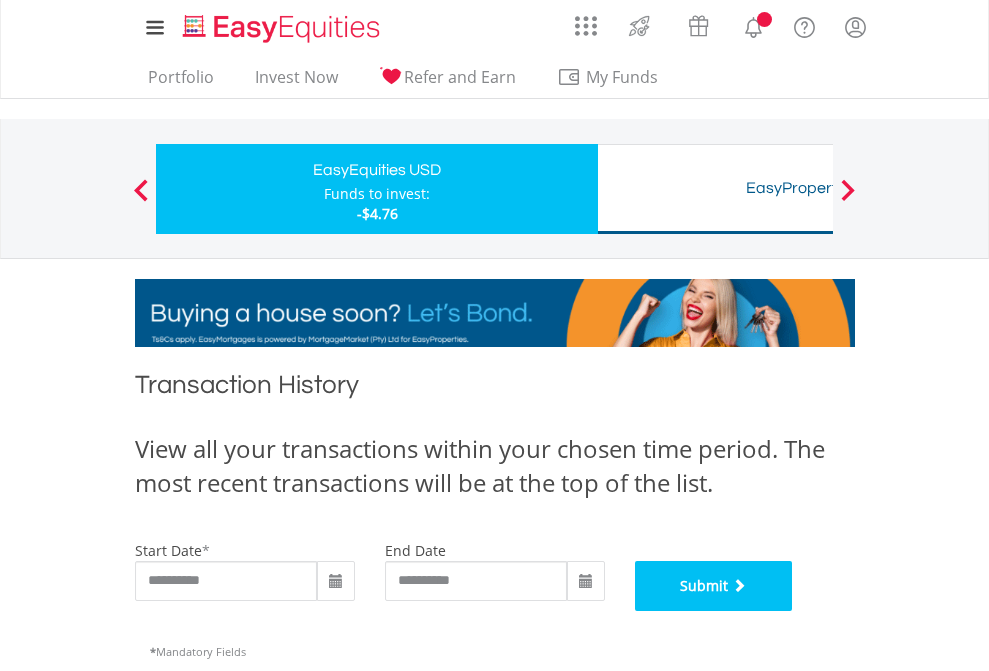 scroll, scrollTop: 811, scrollLeft: 0, axis: vertical 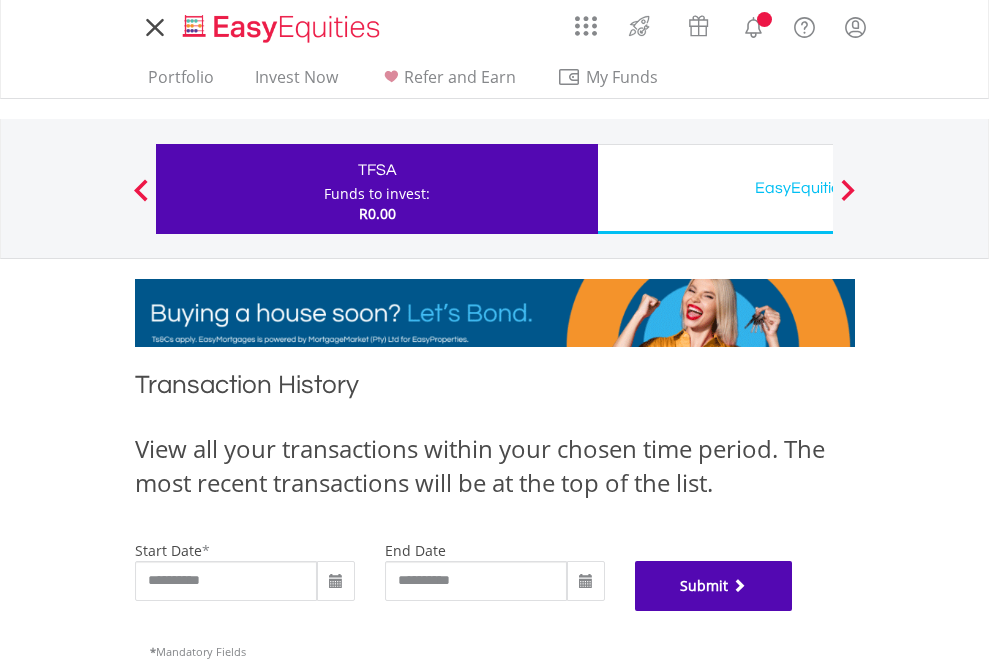 click on "Submit" at bounding box center (714, 586) 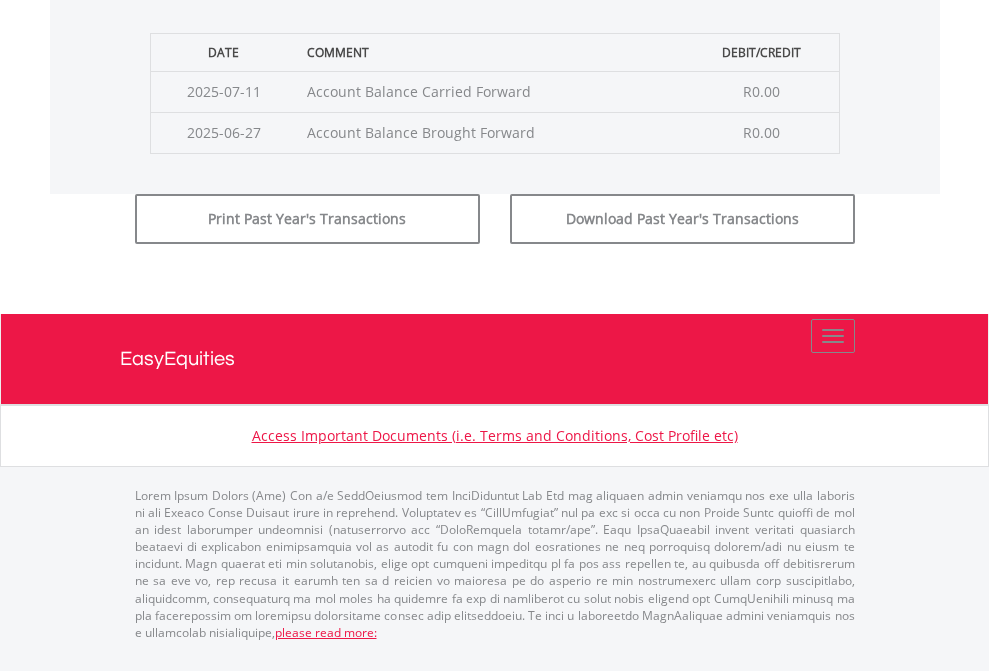 scroll, scrollTop: 811, scrollLeft: 0, axis: vertical 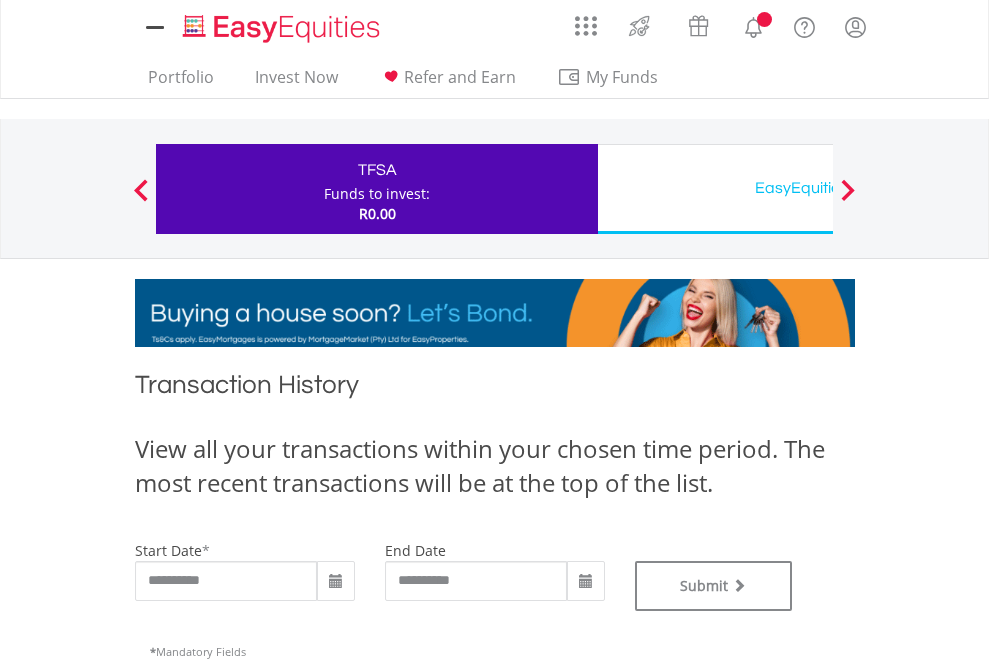 click on "EasyEquities USD" at bounding box center [818, 188] 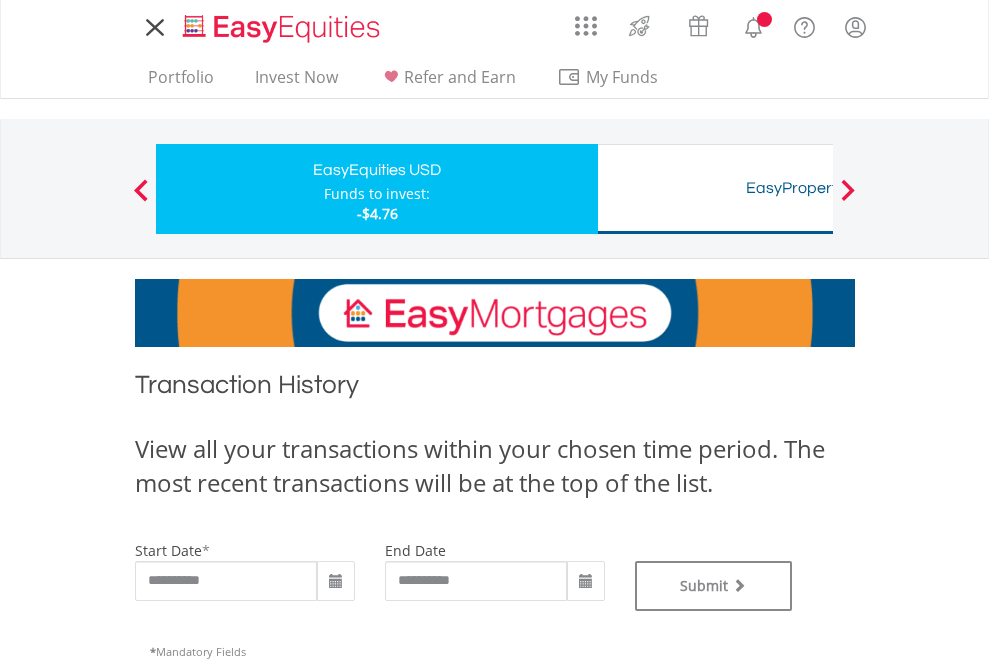 scroll, scrollTop: 0, scrollLeft: 0, axis: both 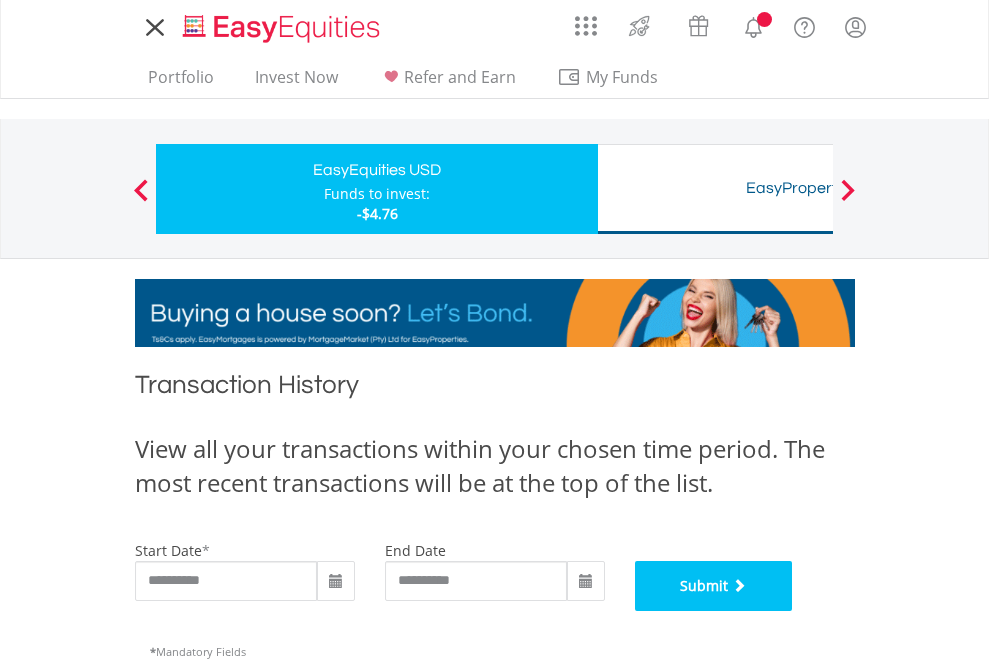 click on "Submit" at bounding box center (714, 586) 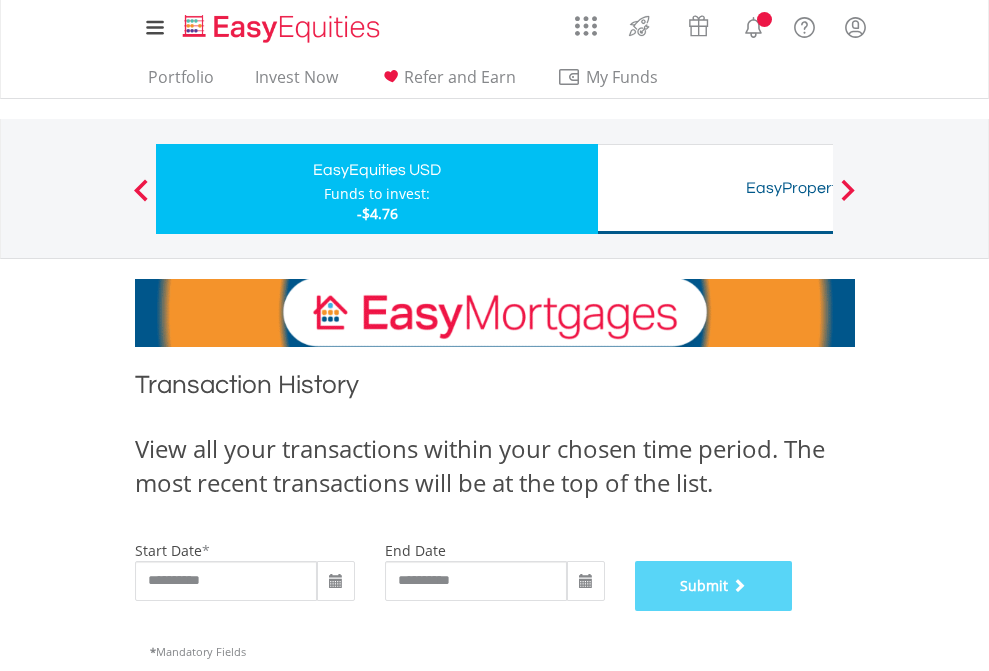 scroll, scrollTop: 811, scrollLeft: 0, axis: vertical 